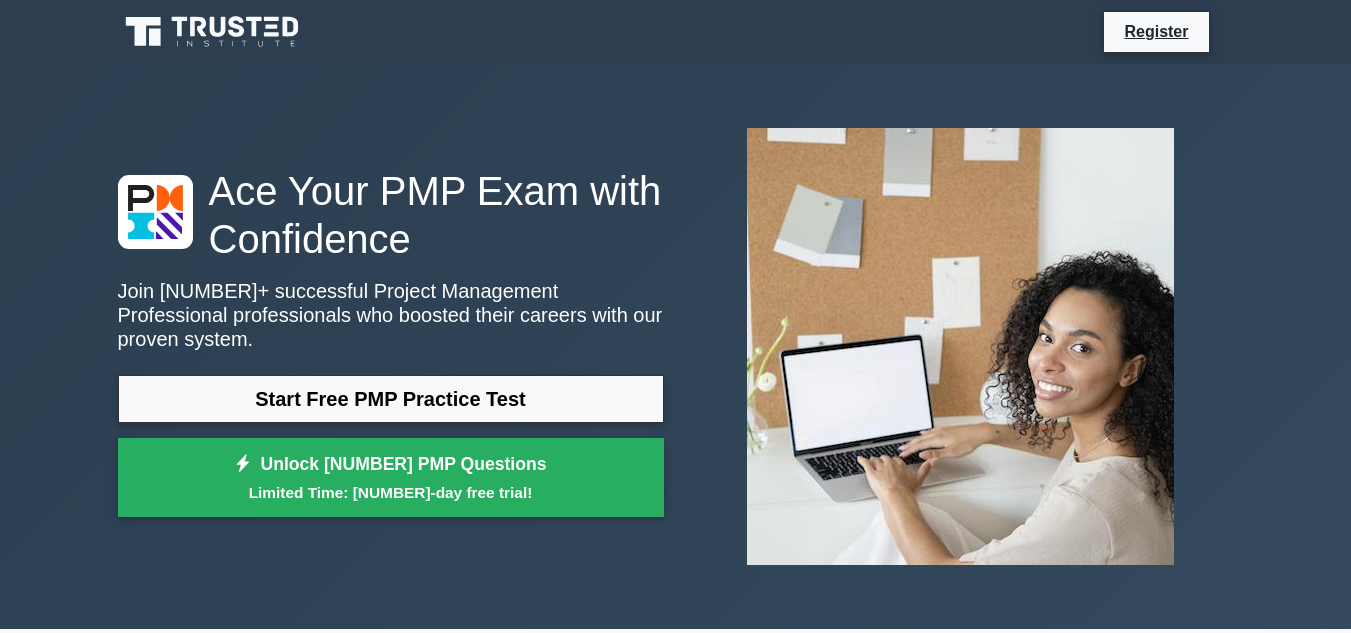 scroll, scrollTop: 0, scrollLeft: 0, axis: both 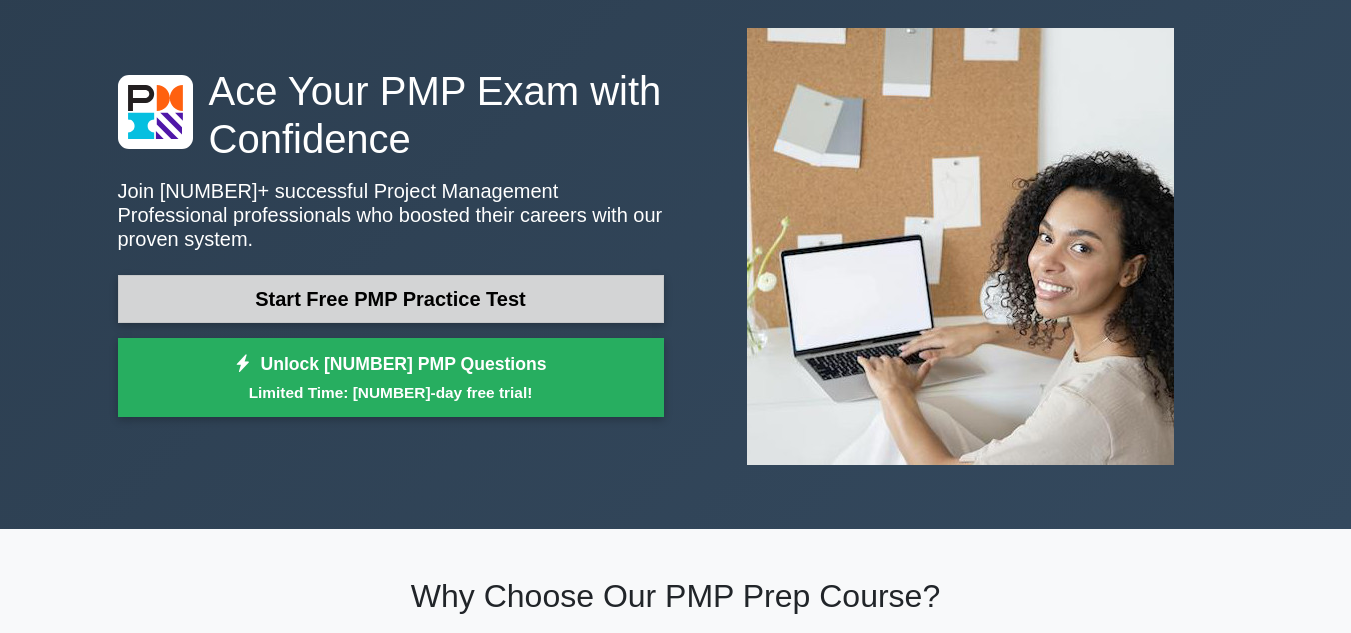 click on "Start Free PMP Practice Test" at bounding box center [391, 299] 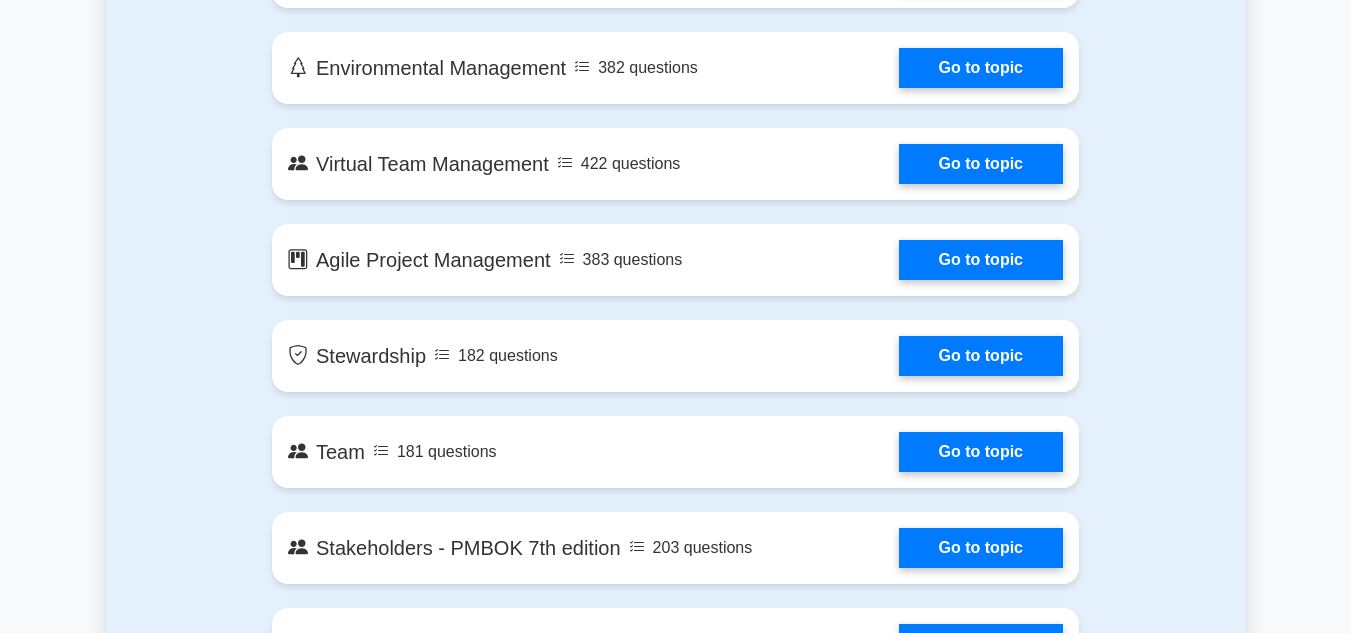 scroll, scrollTop: 3800, scrollLeft: 0, axis: vertical 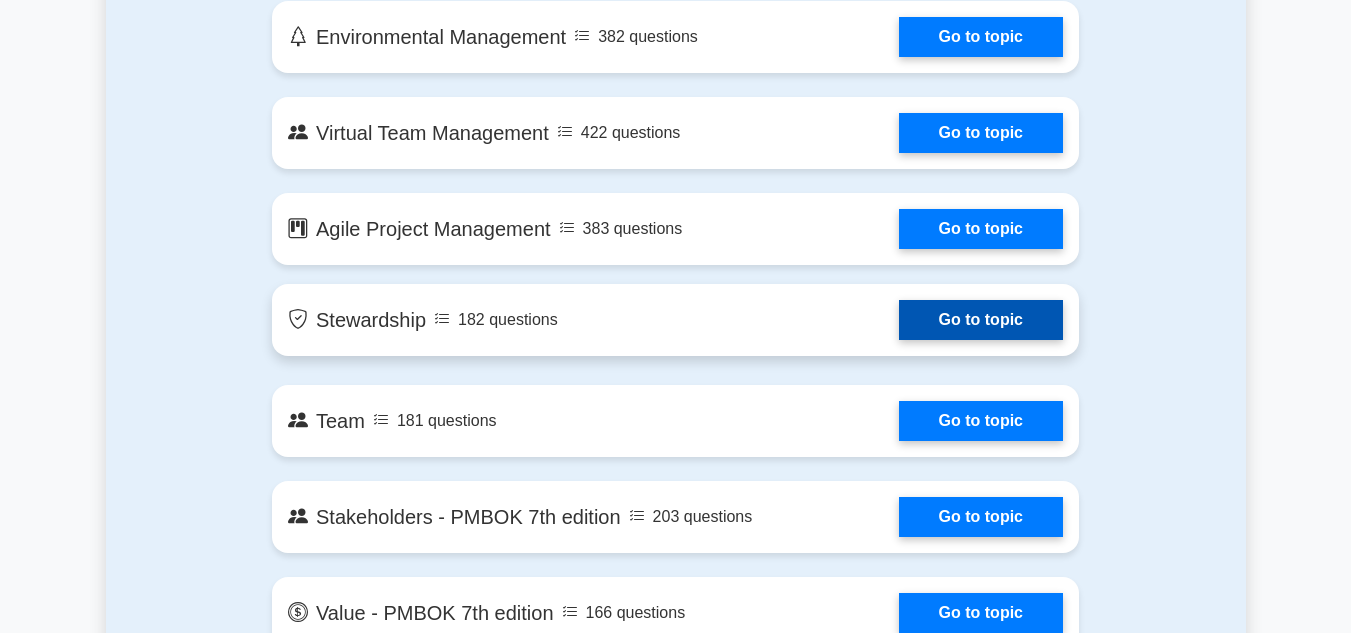 click on "Go to topic" at bounding box center (981, 320) 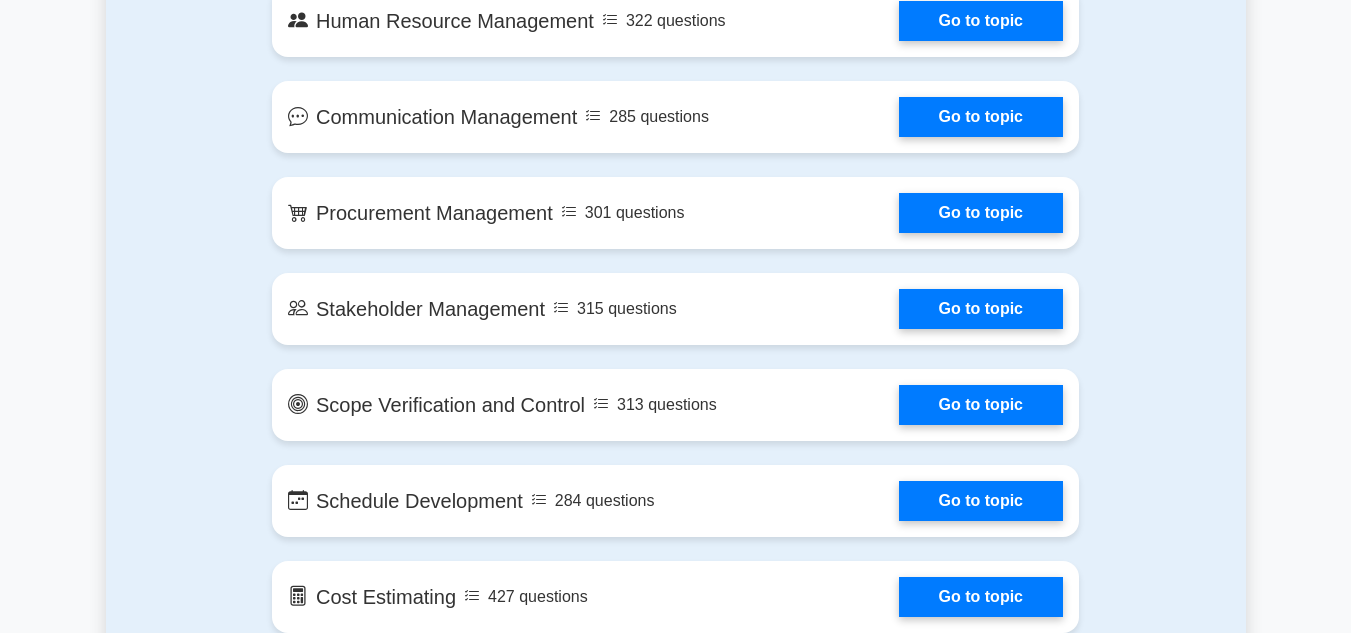 scroll, scrollTop: 1100, scrollLeft: 0, axis: vertical 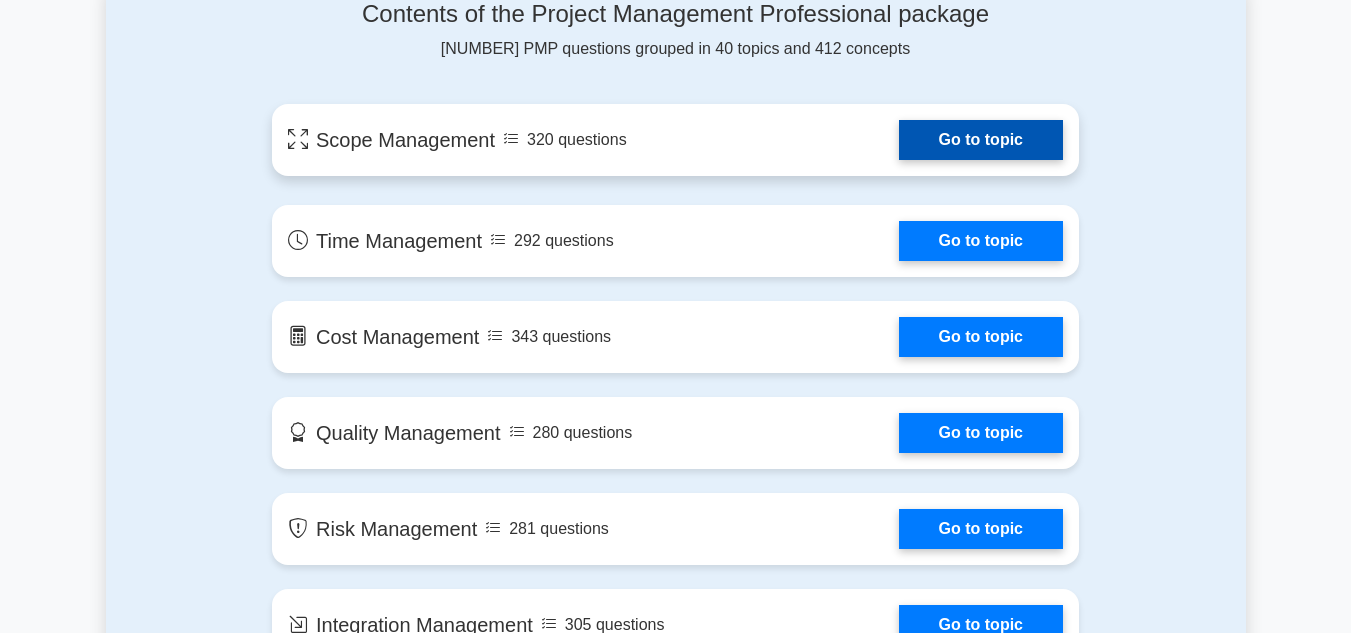 click on "Go to topic" at bounding box center [981, 140] 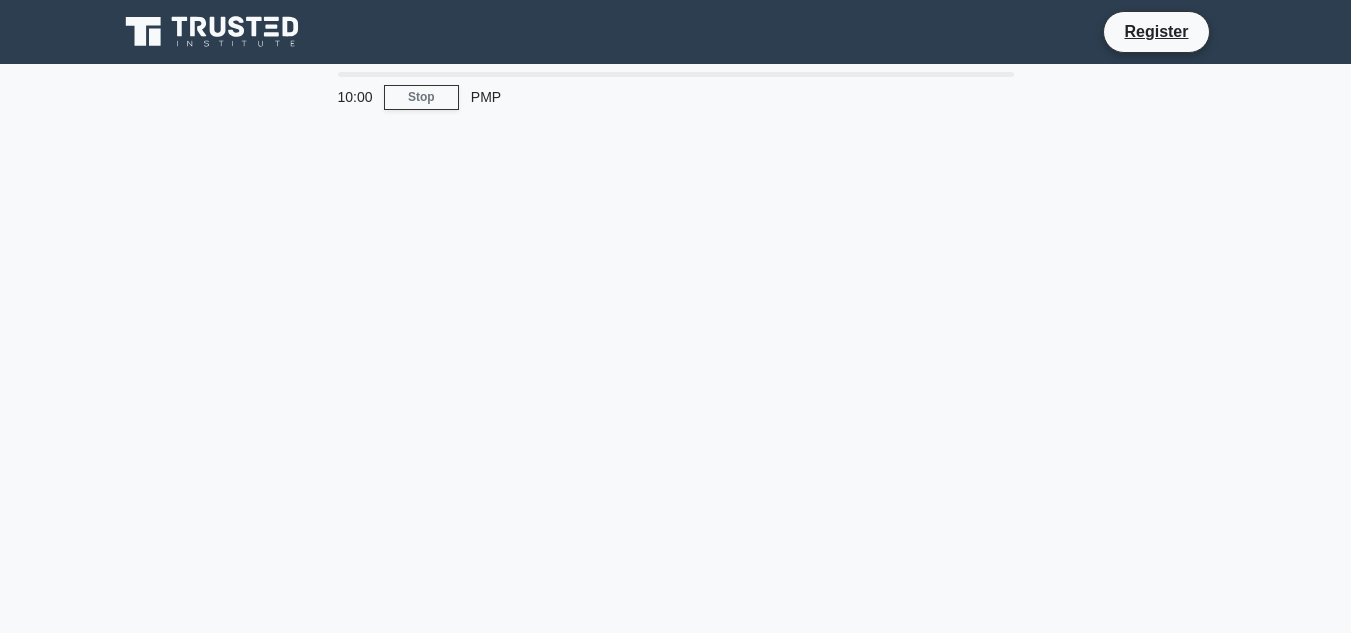 scroll, scrollTop: 0, scrollLeft: 0, axis: both 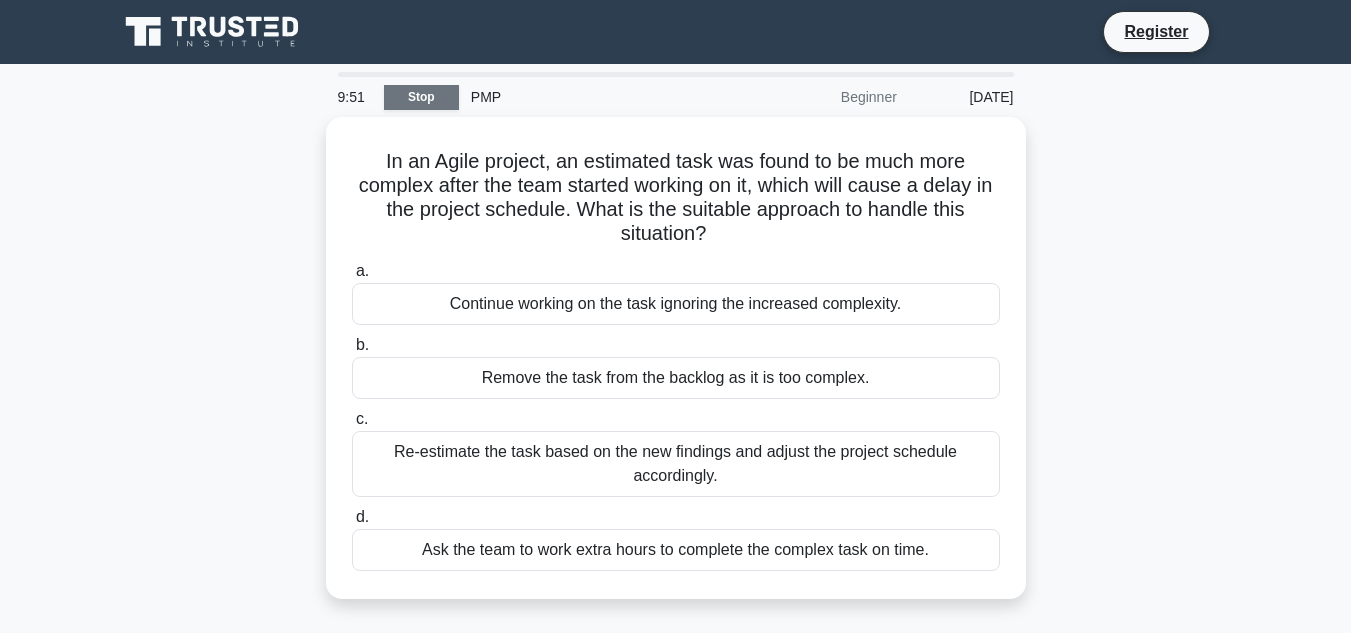click on "Stop" at bounding box center (421, 97) 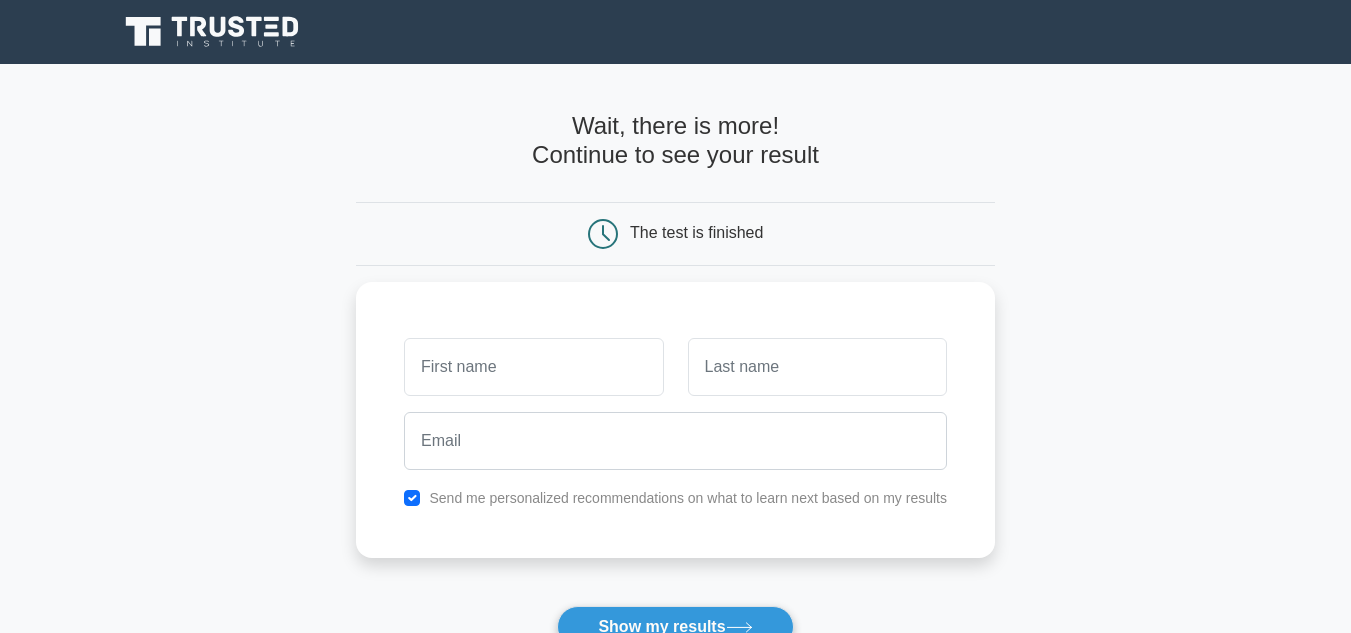 scroll, scrollTop: 0, scrollLeft: 0, axis: both 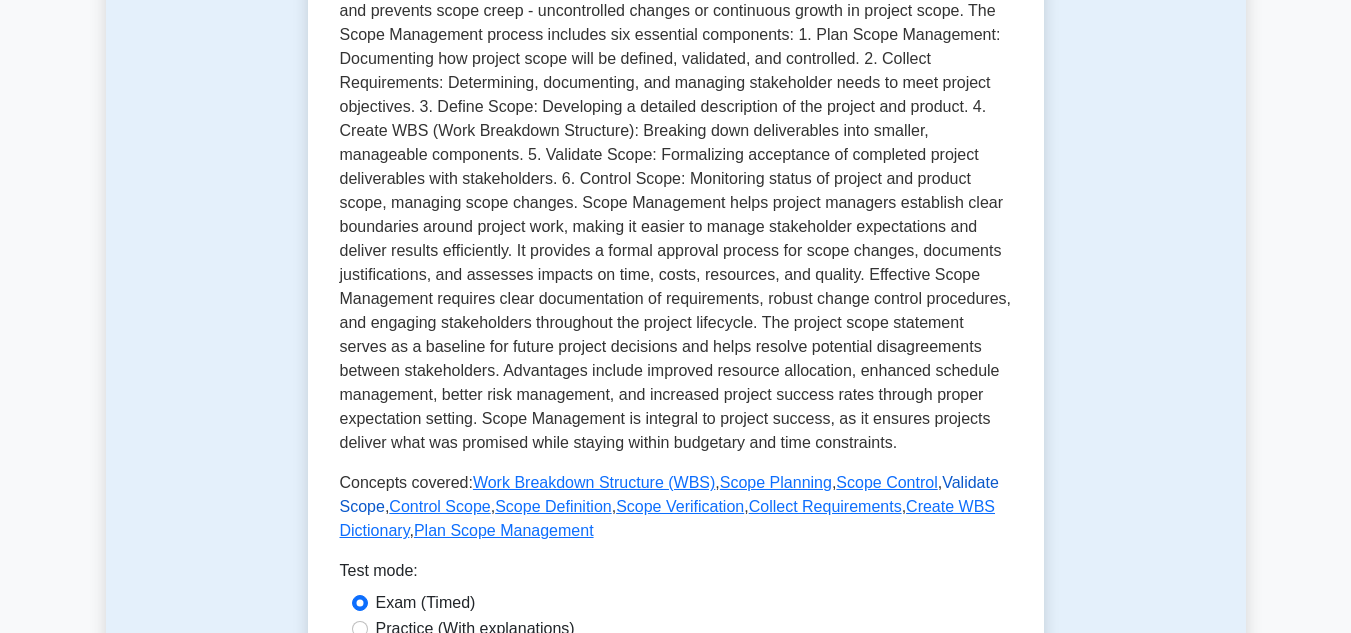 click on "Validate Scope" at bounding box center [669, 494] 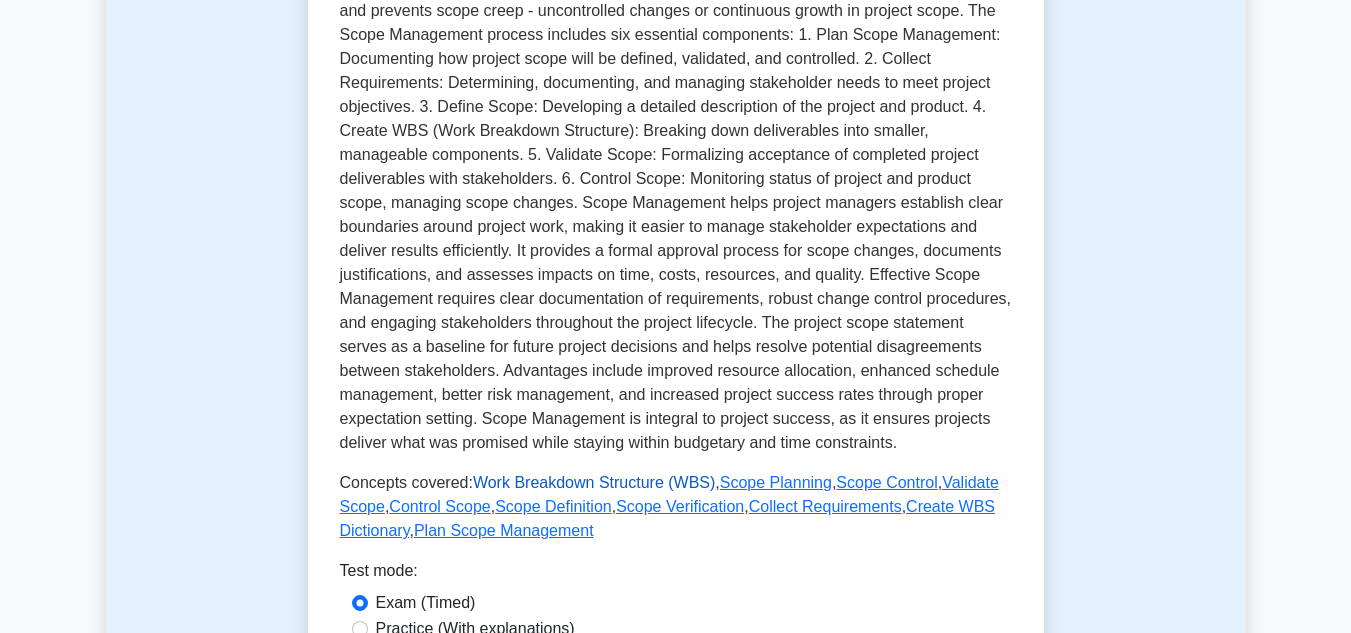 click on "Work Breakdown Structure (WBS)" at bounding box center (594, 482) 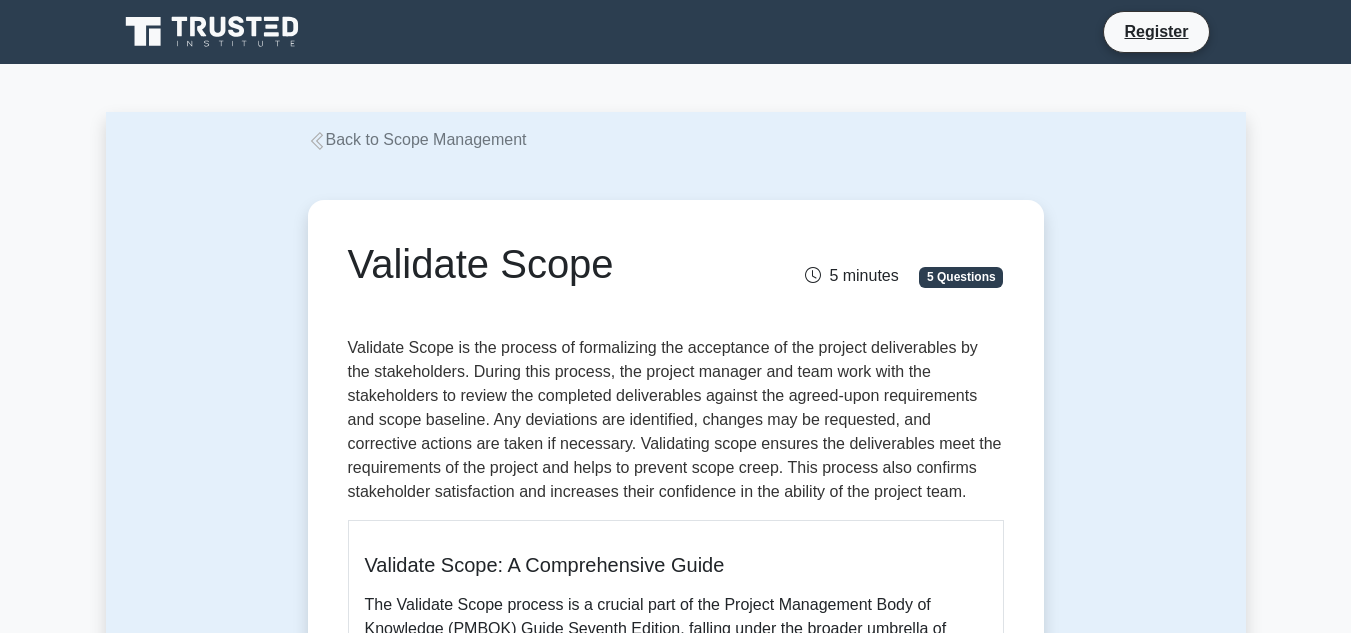 scroll, scrollTop: 0, scrollLeft: 0, axis: both 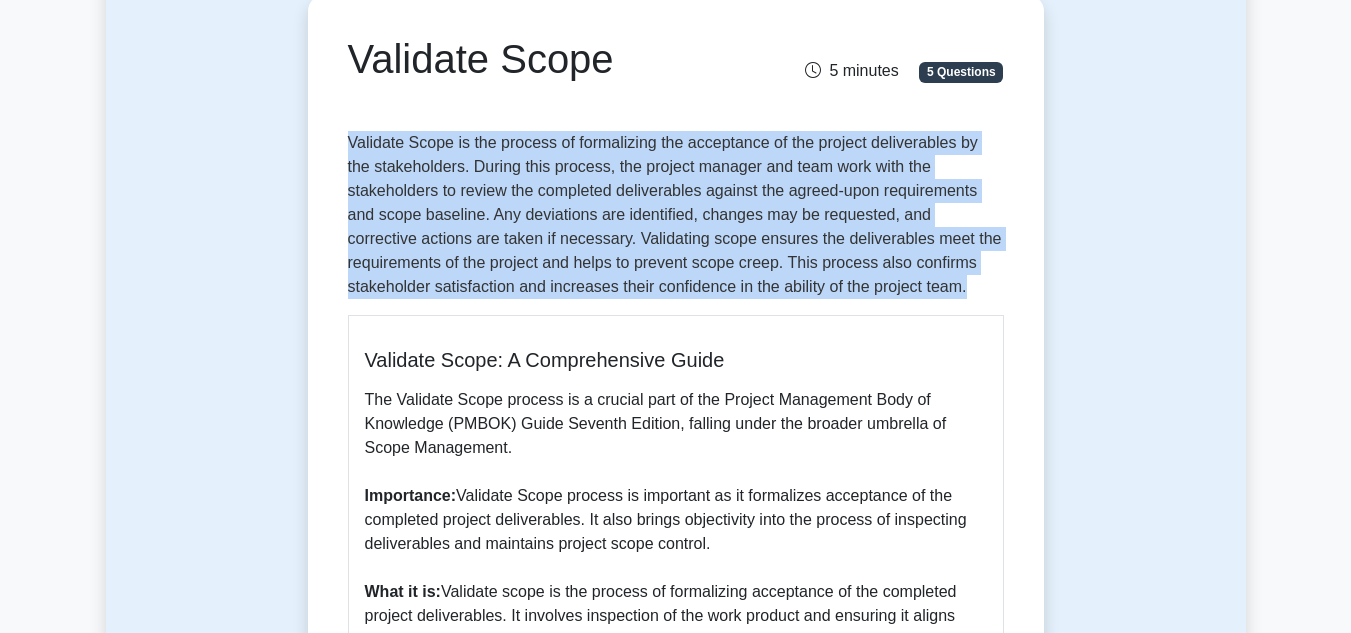 drag, startPoint x: 820, startPoint y: 294, endPoint x: 335, endPoint y: 144, distance: 507.66623 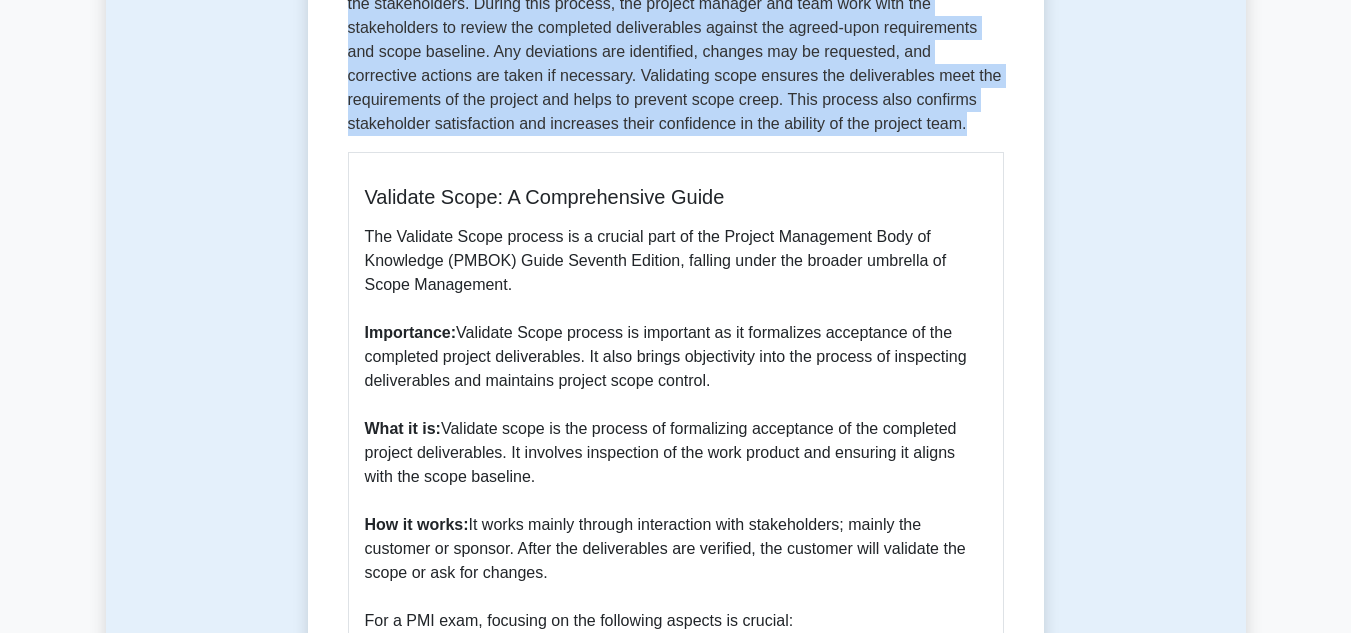 scroll, scrollTop: 100, scrollLeft: 0, axis: vertical 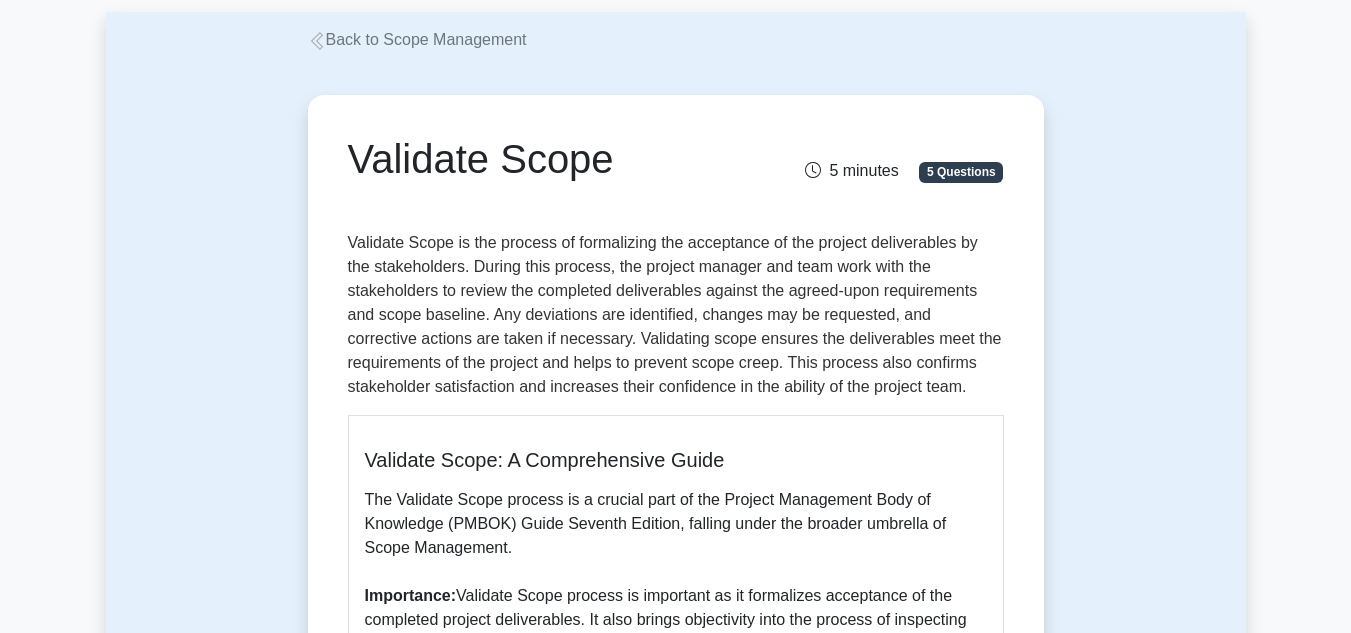 click on "[PROCESS_NAME]
[DURATION]
[NUMBER] Questions" at bounding box center [676, 175] 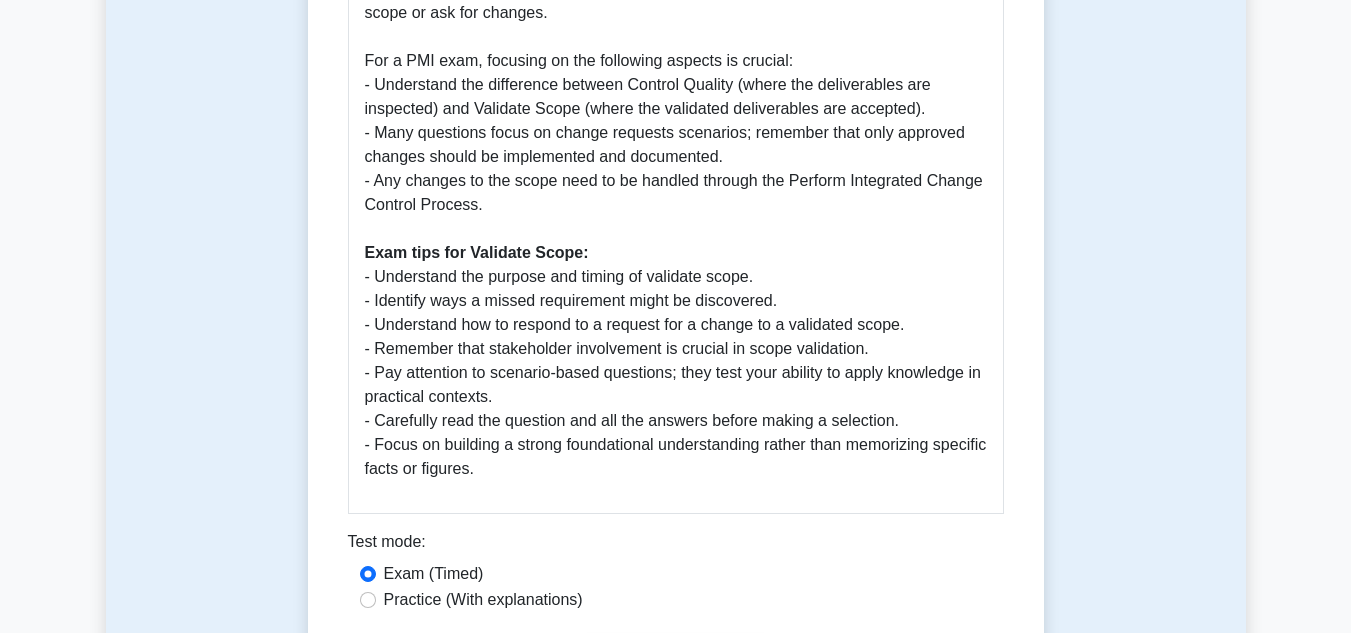 scroll, scrollTop: 1100, scrollLeft: 0, axis: vertical 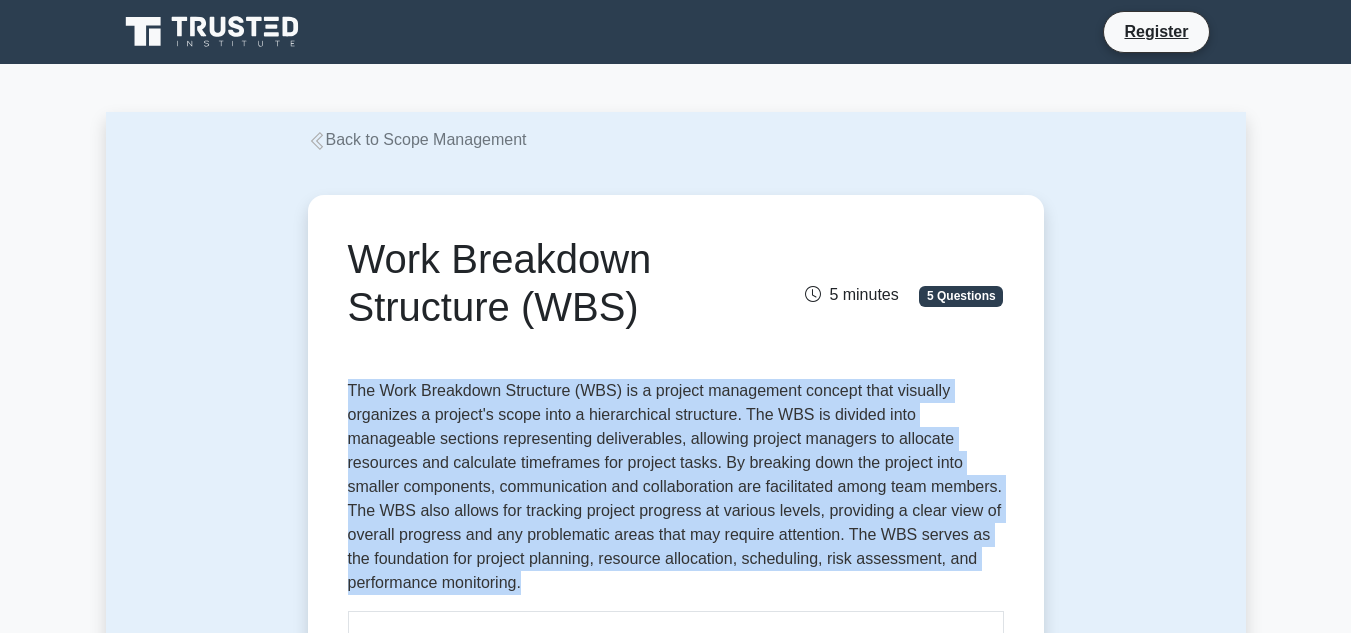 drag, startPoint x: 556, startPoint y: 579, endPoint x: 365, endPoint y: 394, distance: 265.906 